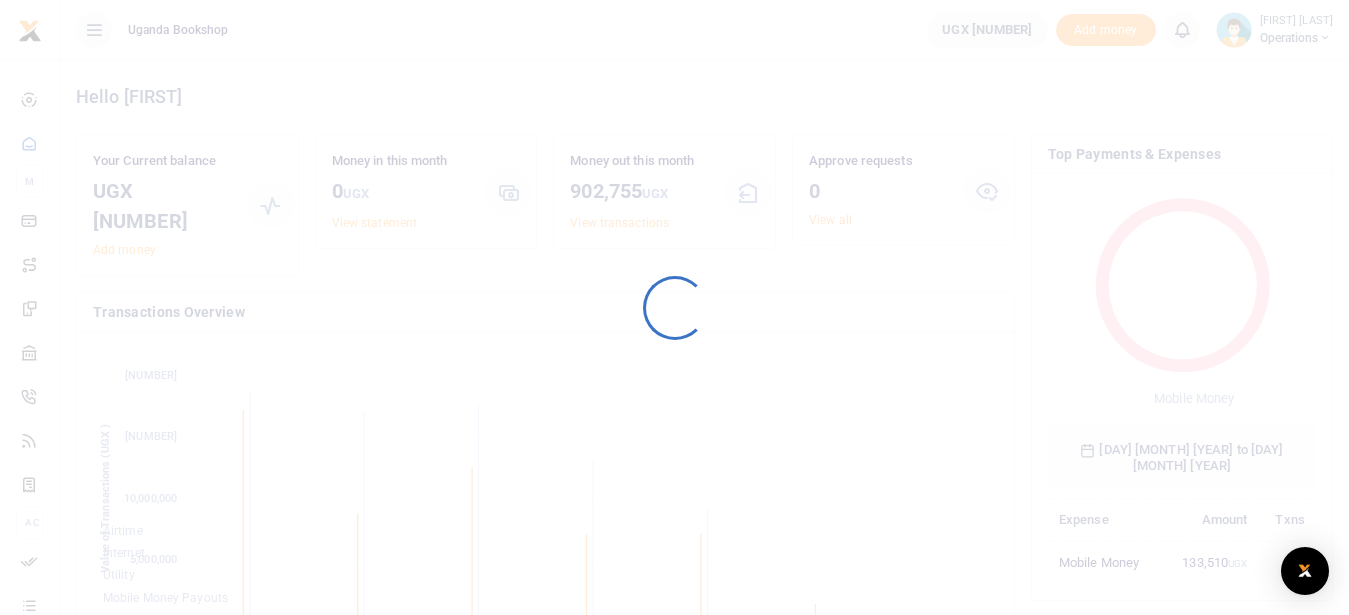 scroll, scrollTop: 0, scrollLeft: 0, axis: both 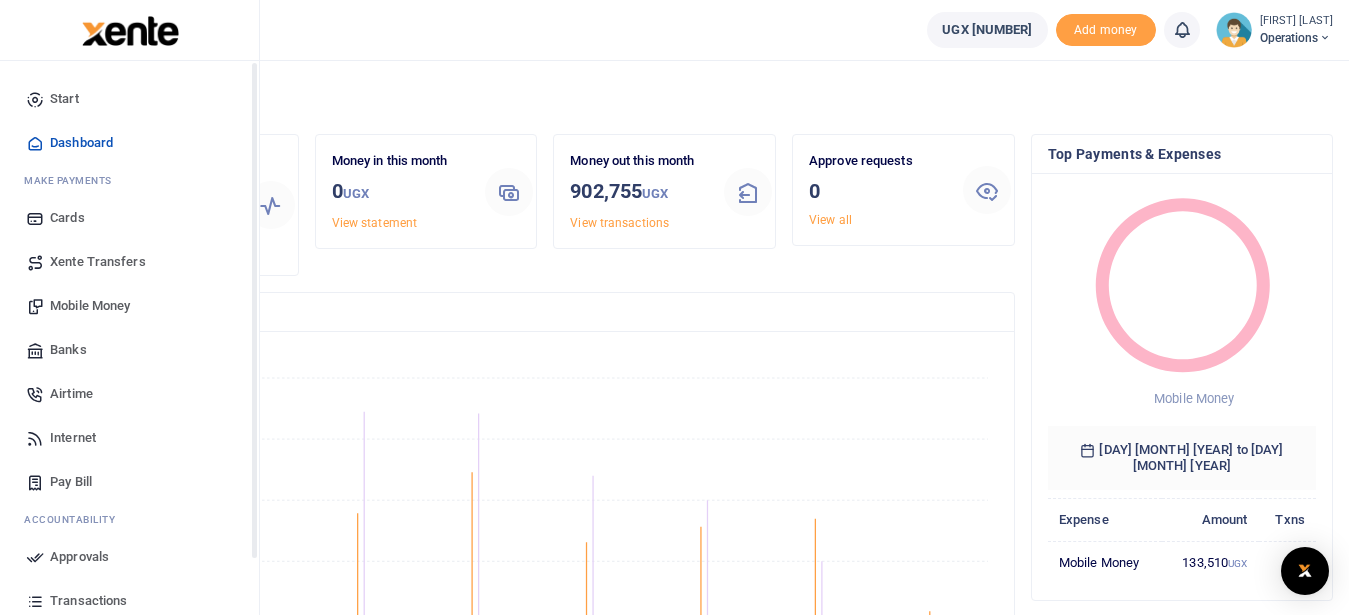 click on "Mobile Money" at bounding box center (90, 306) 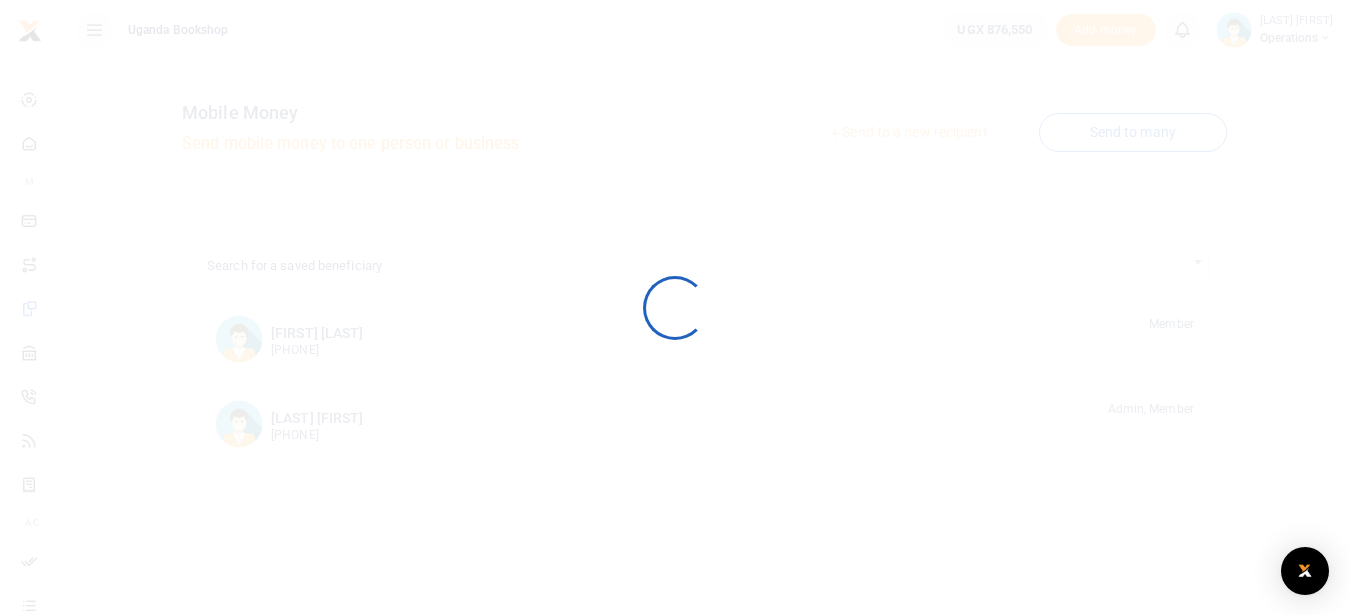 scroll, scrollTop: 0, scrollLeft: 0, axis: both 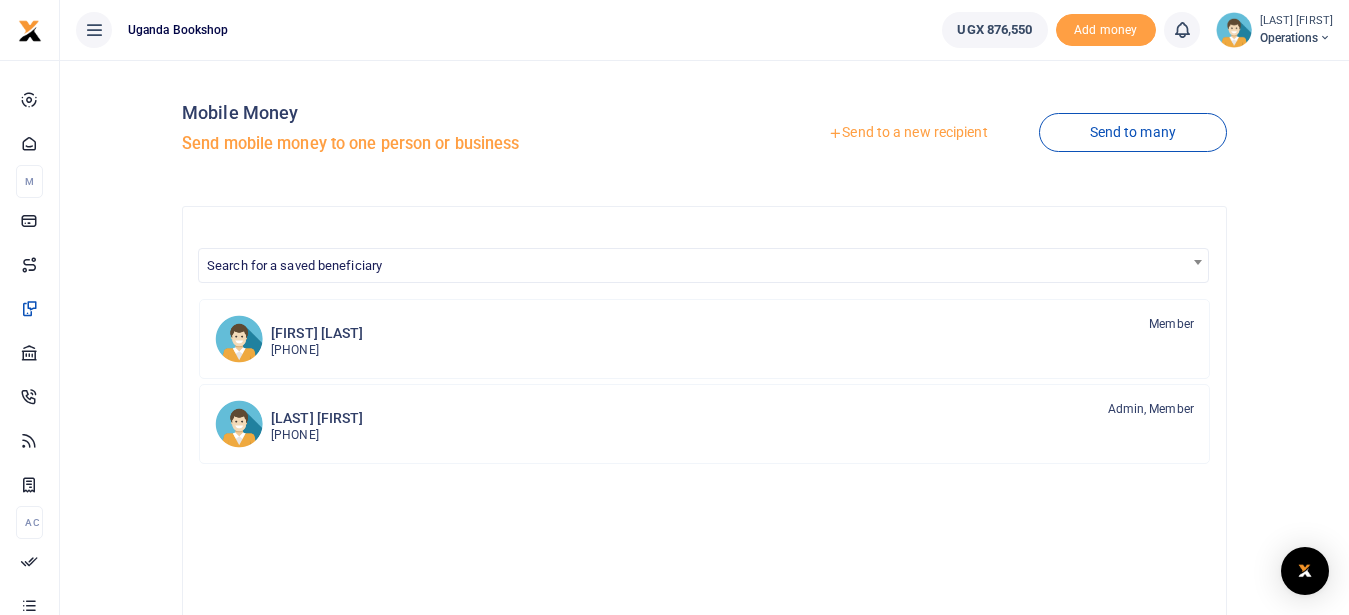 click at bounding box center [674, 307] 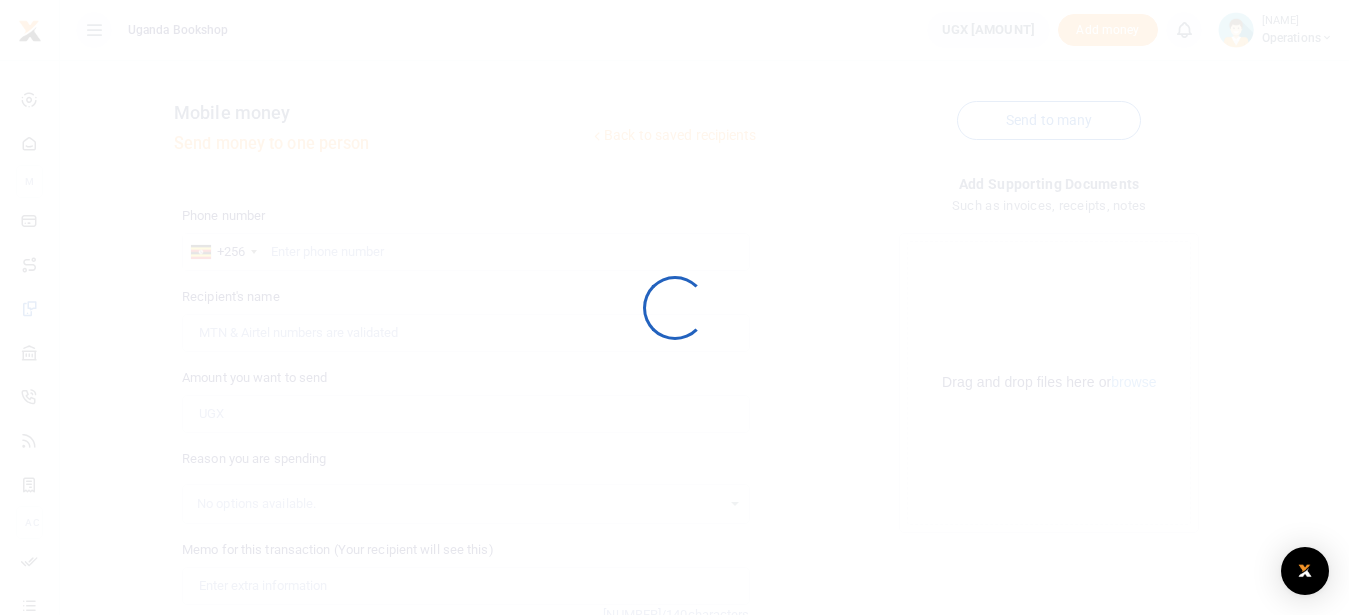 scroll, scrollTop: 0, scrollLeft: 0, axis: both 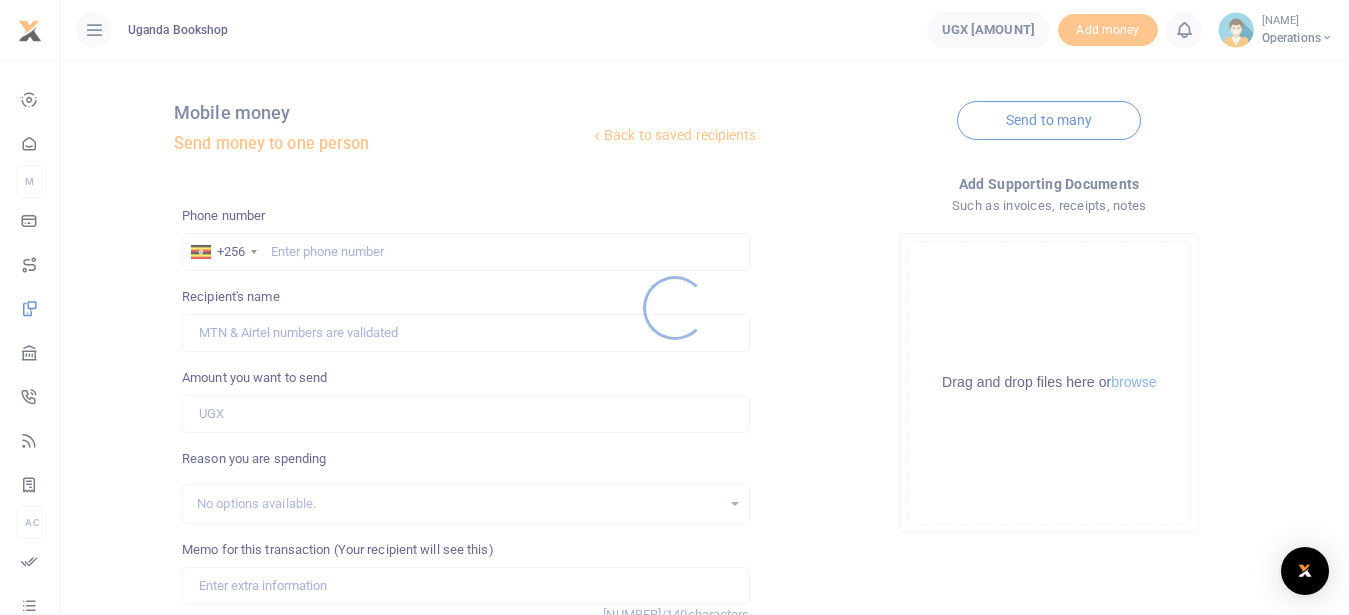 click at bounding box center [674, 307] 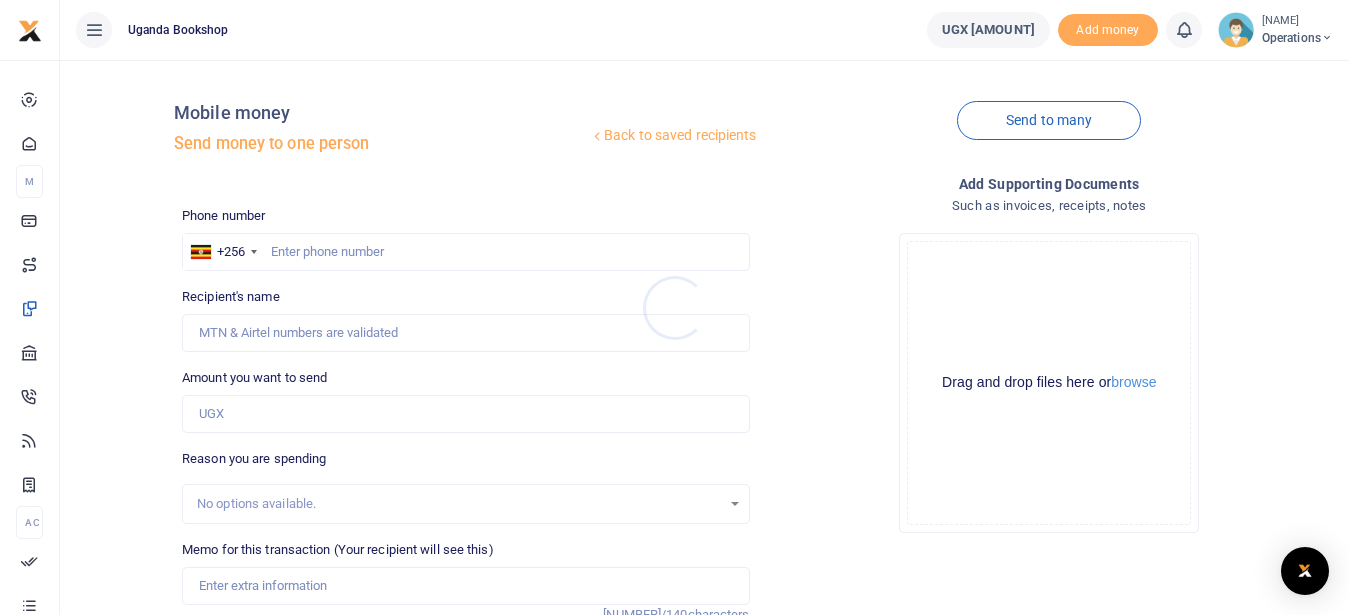 click at bounding box center (674, 307) 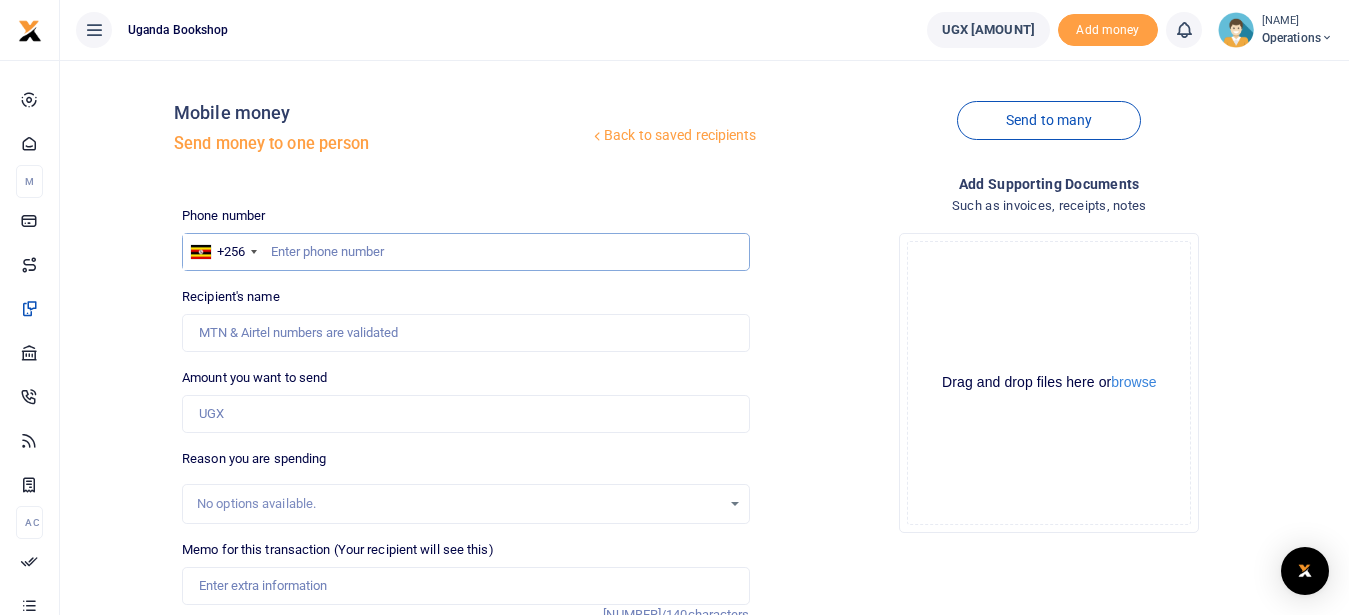 click at bounding box center (465, 252) 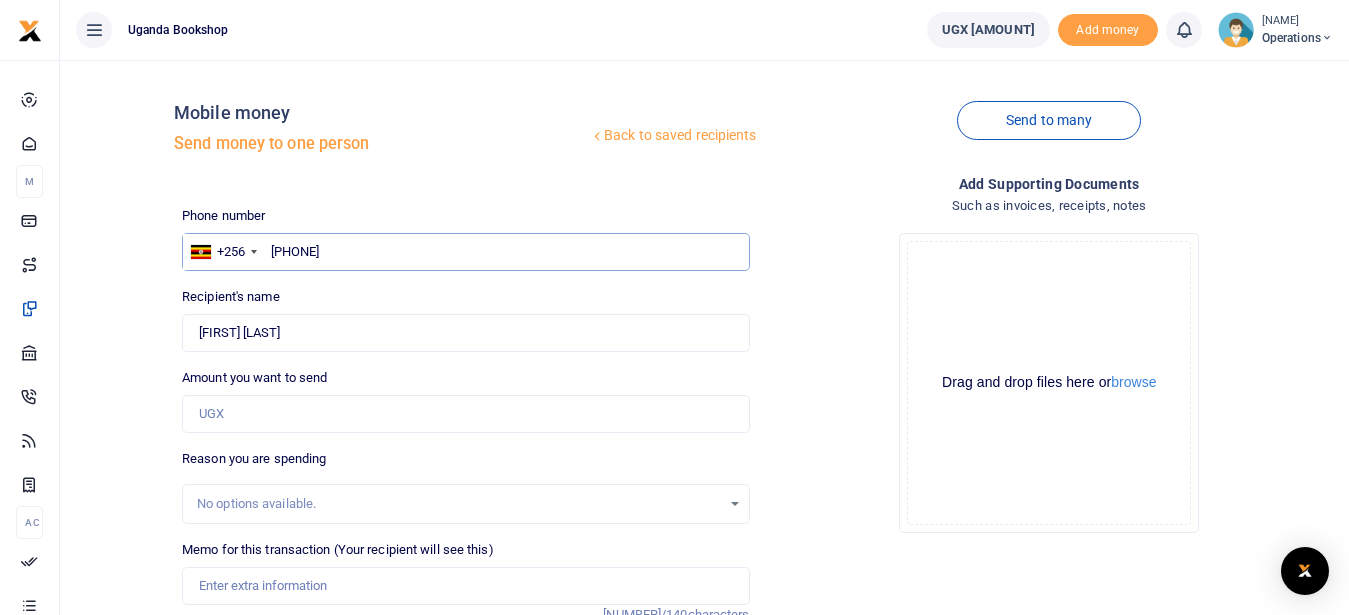 type on "783291664" 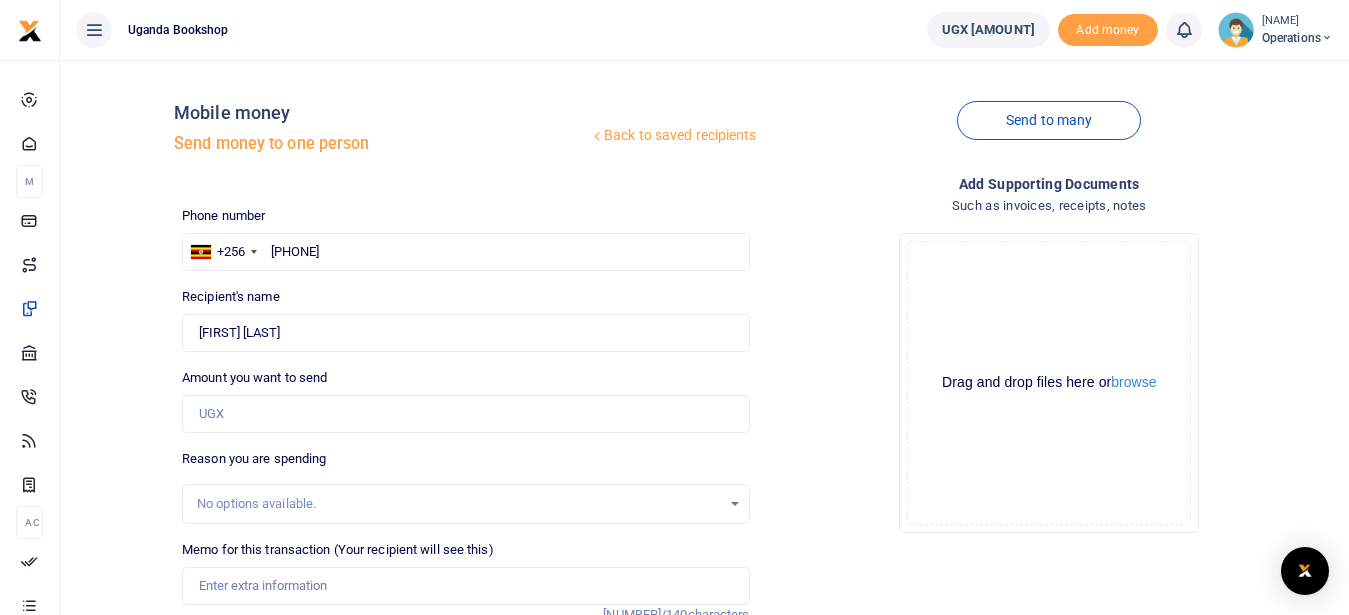 click on "Phone number
+256 Uganda +256 783291664
Phone is required.
Recipient's name
Found
Name is required.
Amount you want to send
Amount is required.
0/140 UGX0 UGX0" at bounding box center (465, 502) 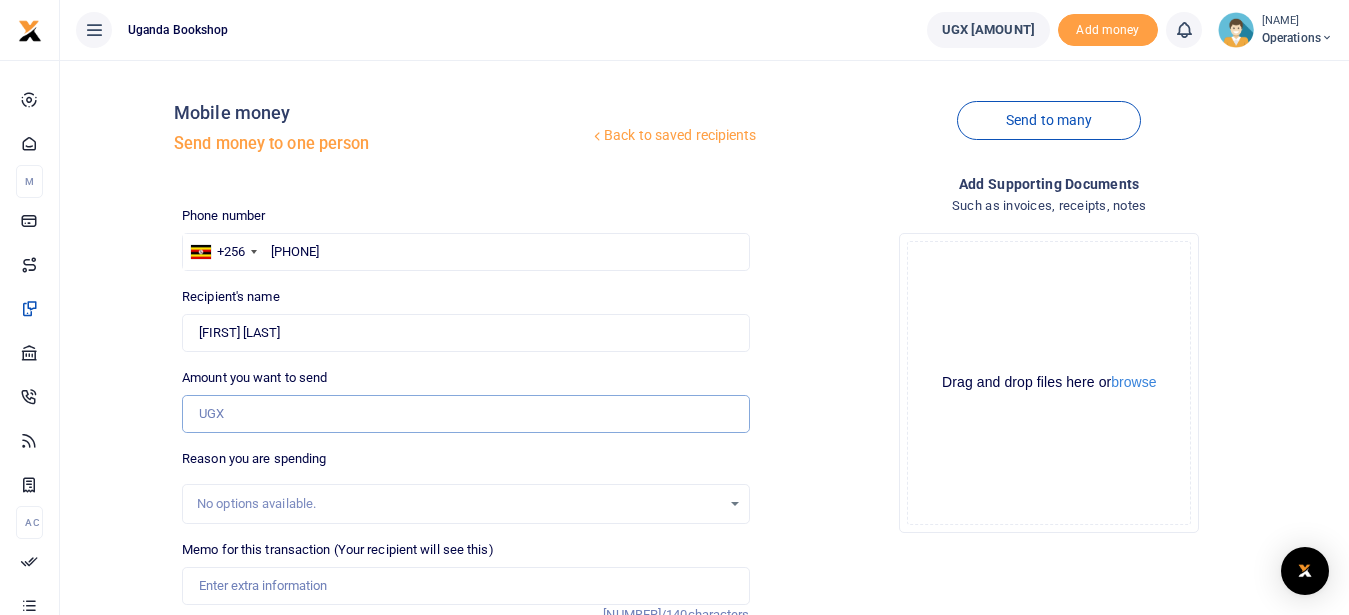 click on "Amount you want to send" at bounding box center (465, 414) 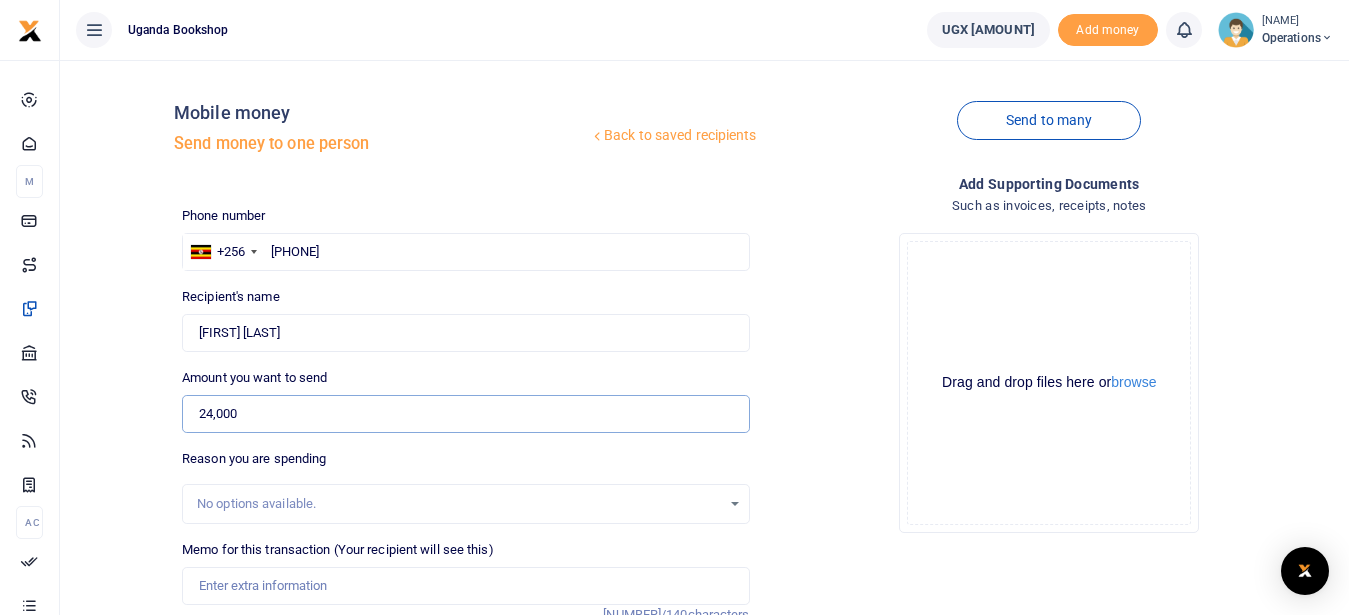 scroll, scrollTop: 251, scrollLeft: 0, axis: vertical 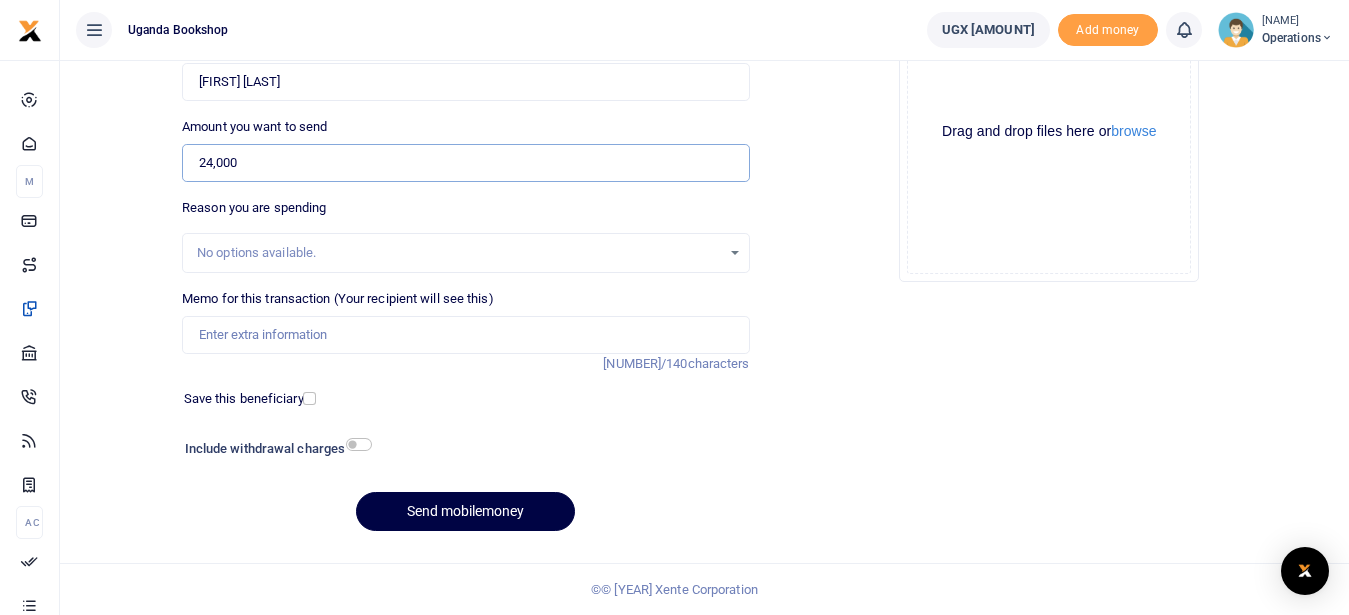 type on "24,000" 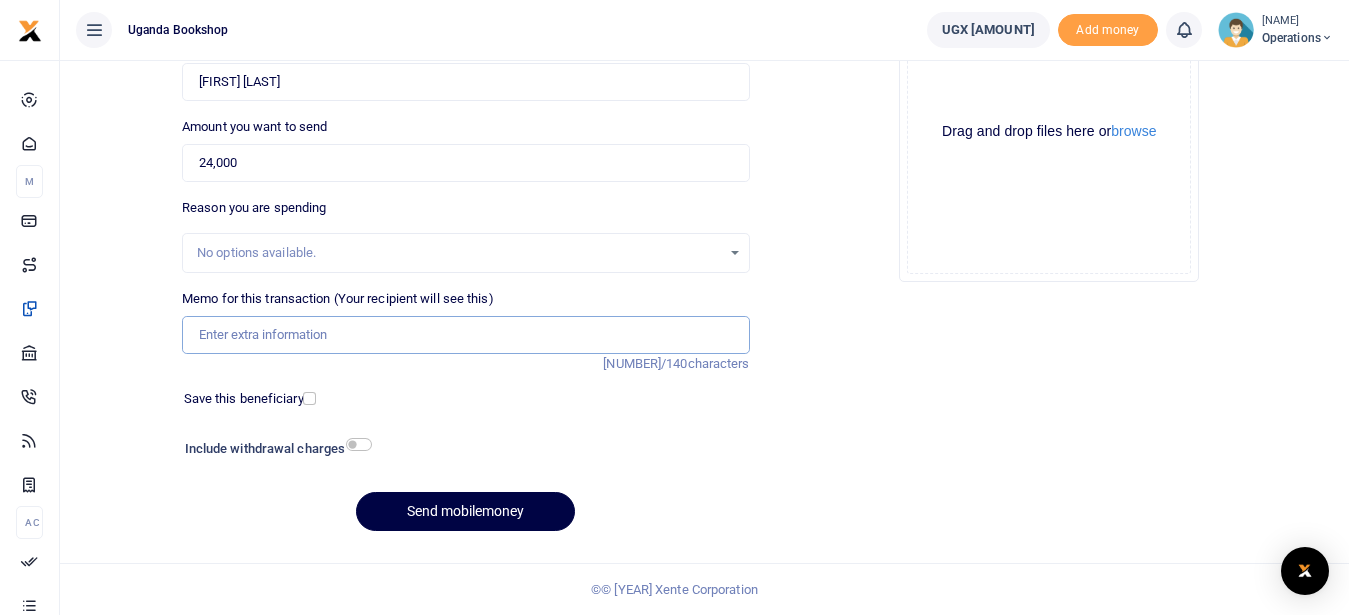 click on "Memo for this transaction (Your recipient will see this)" at bounding box center [465, 335] 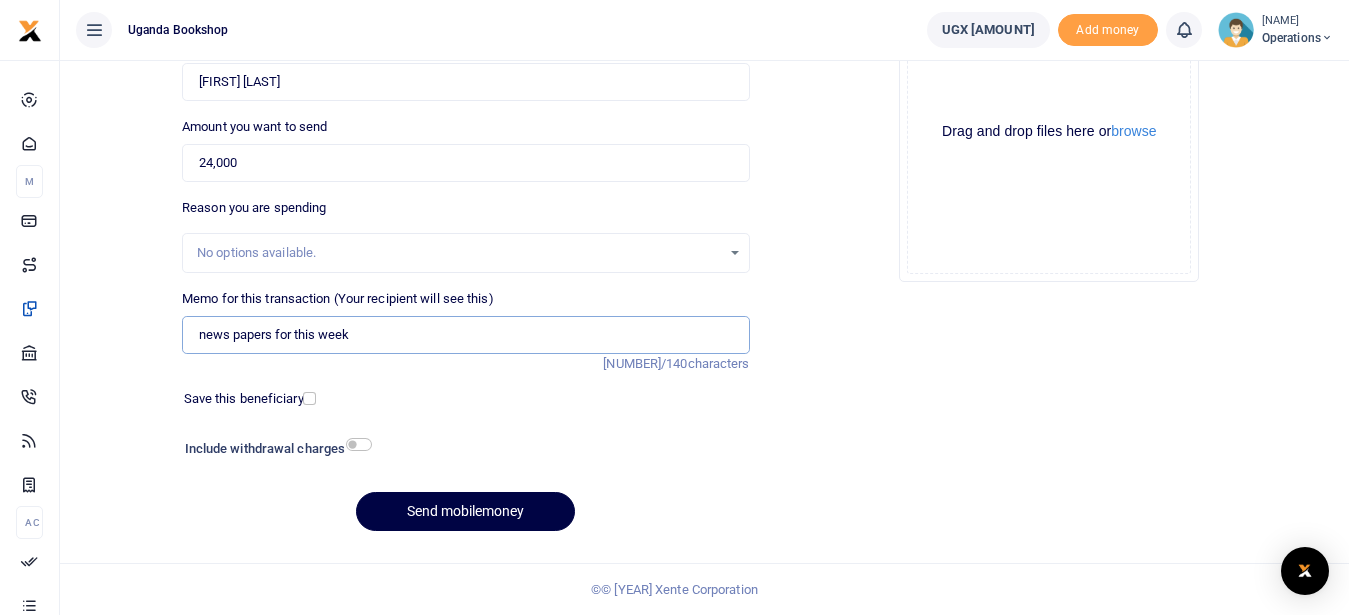 type on "news papers for this week" 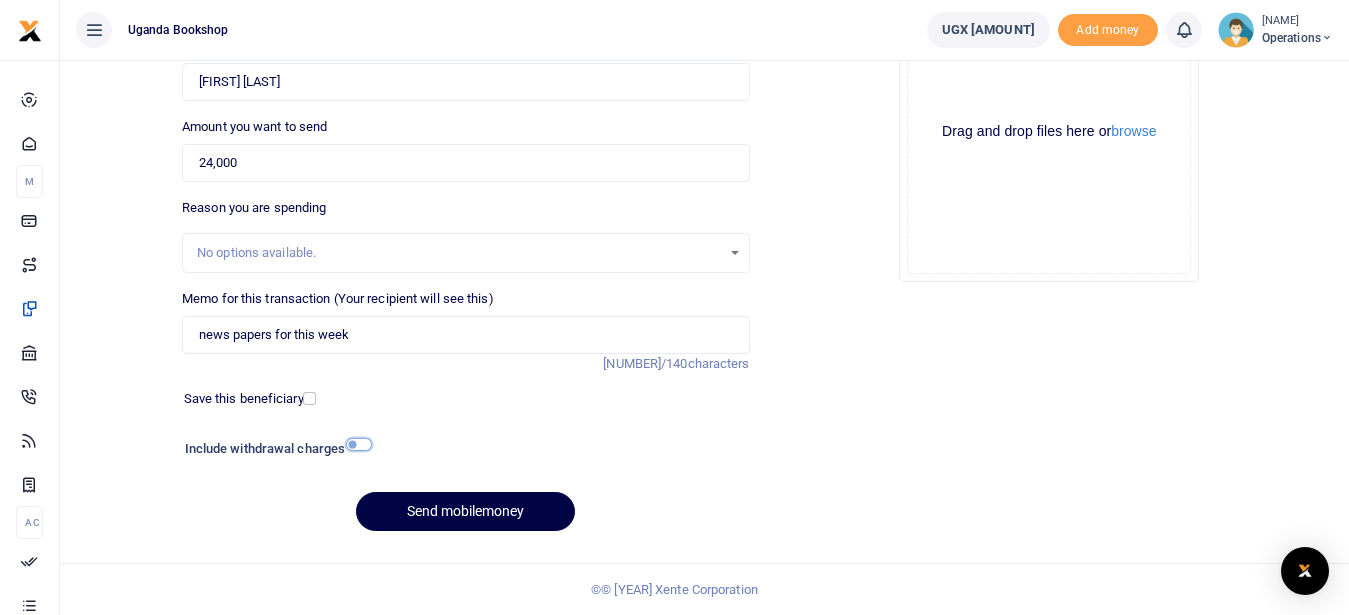 click at bounding box center (359, 444) 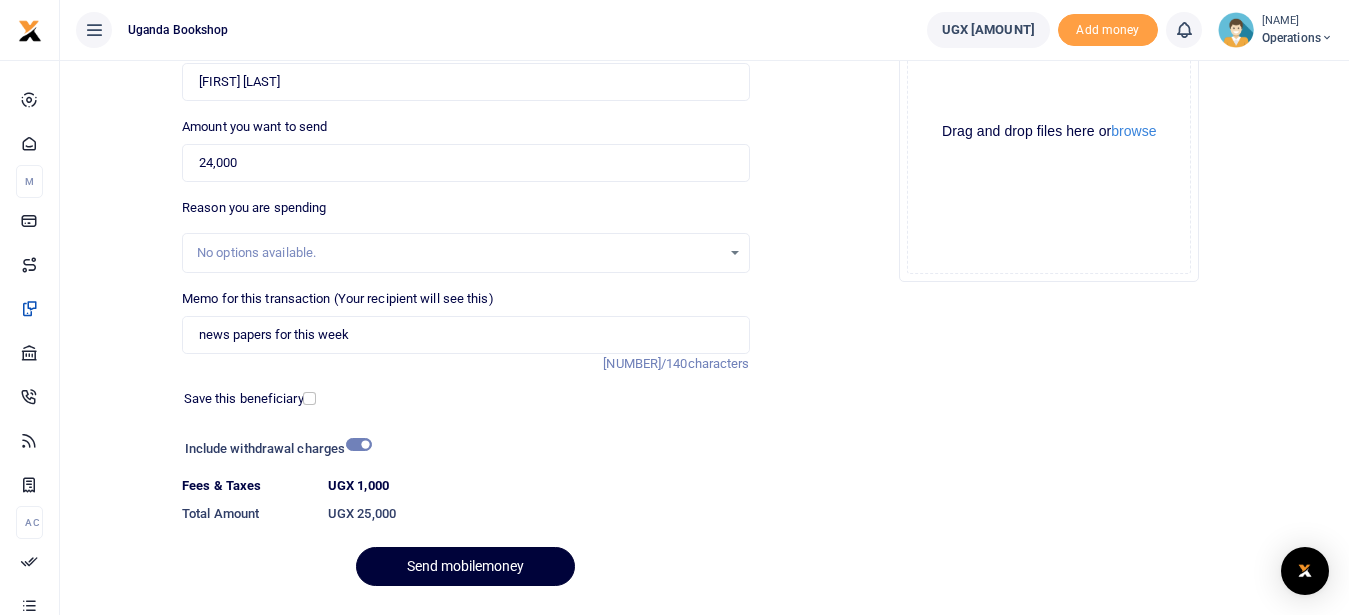 click on "Send mobilemoney" at bounding box center (465, 566) 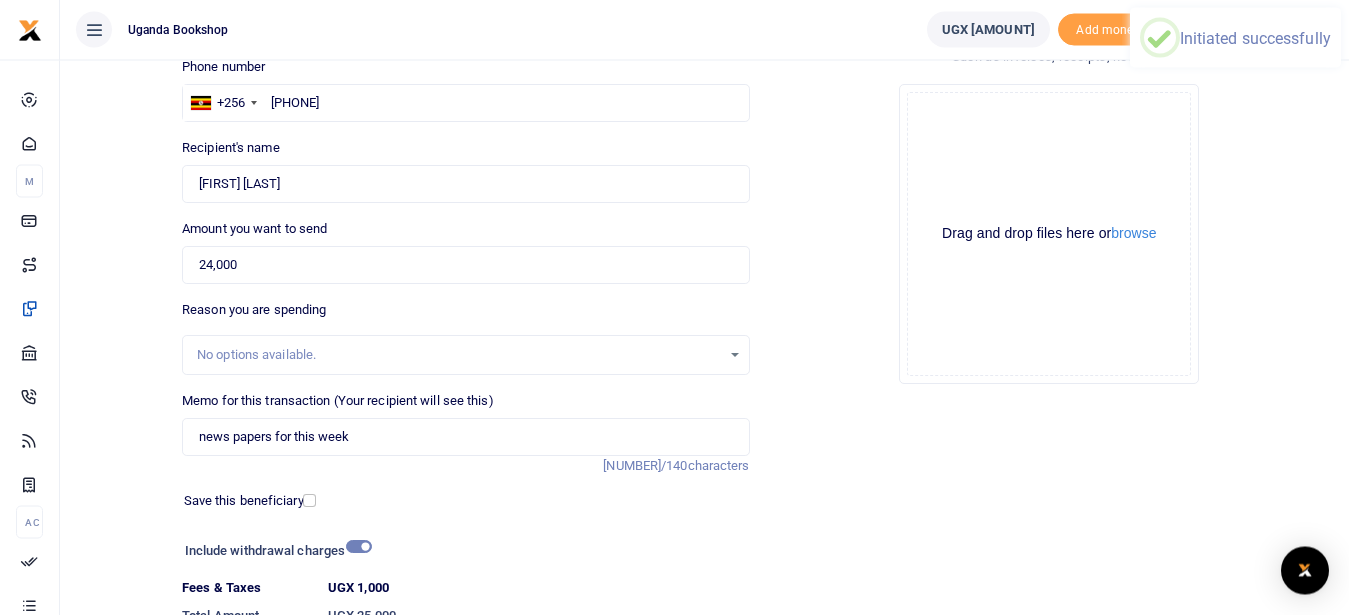 scroll, scrollTop: 0, scrollLeft: 0, axis: both 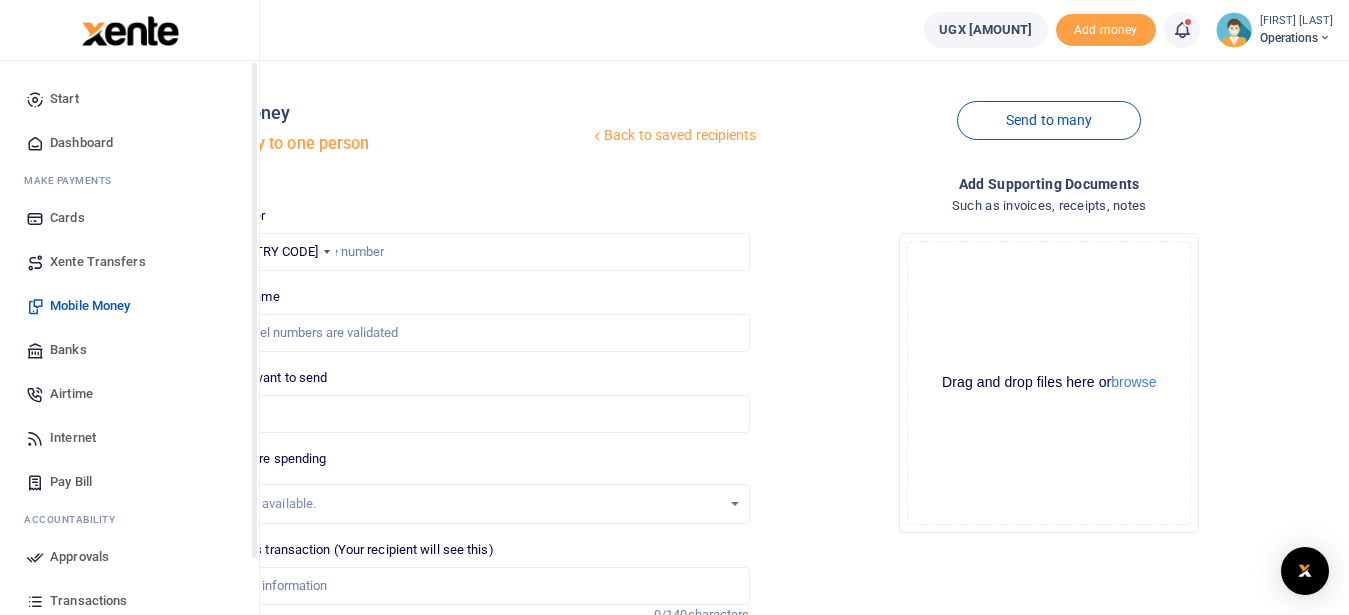 click on "Dashboard" at bounding box center [81, 143] 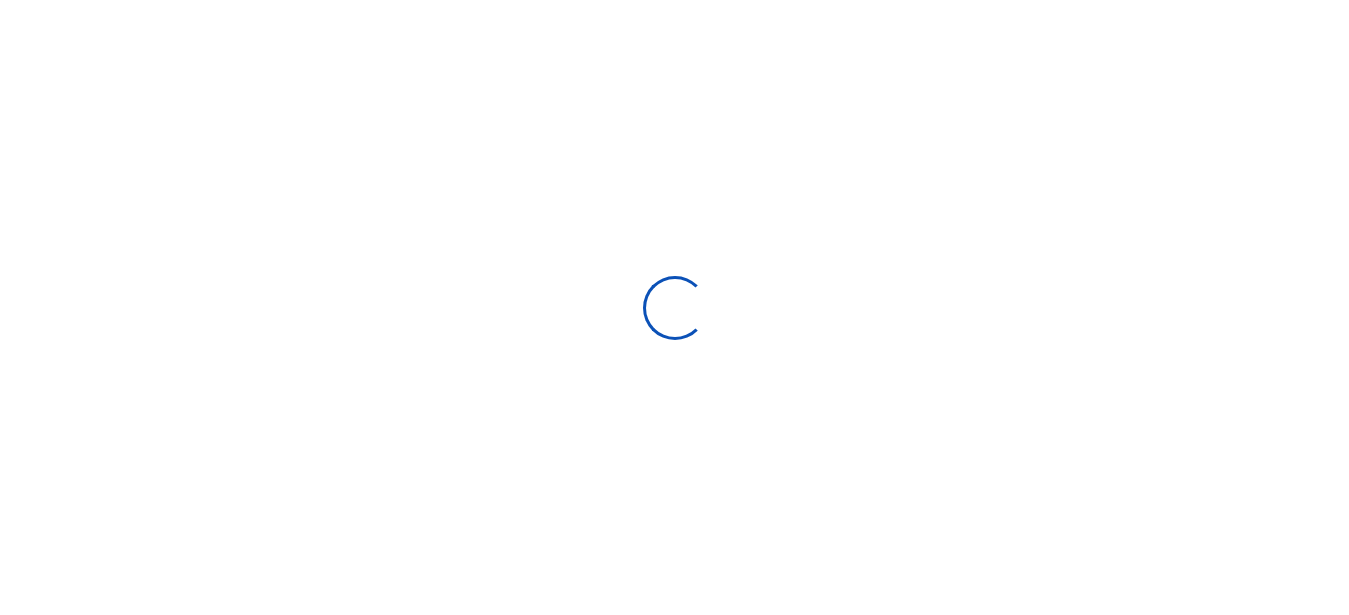 scroll, scrollTop: 0, scrollLeft: 0, axis: both 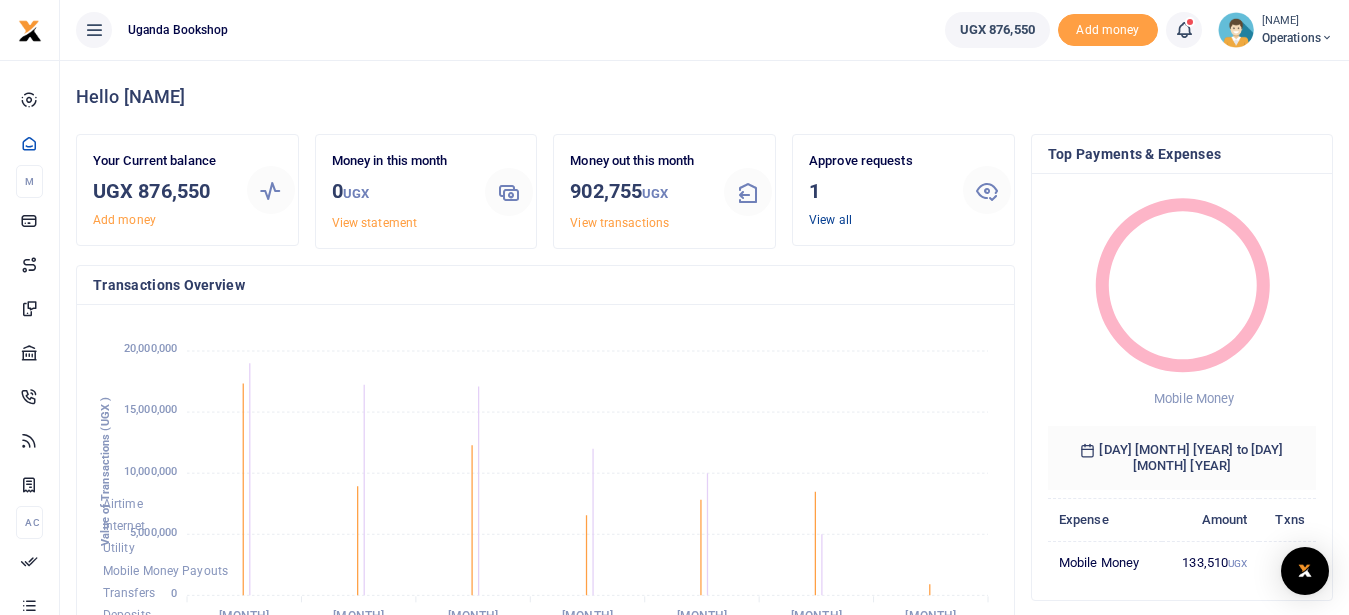 click on "View all" at bounding box center [830, 220] 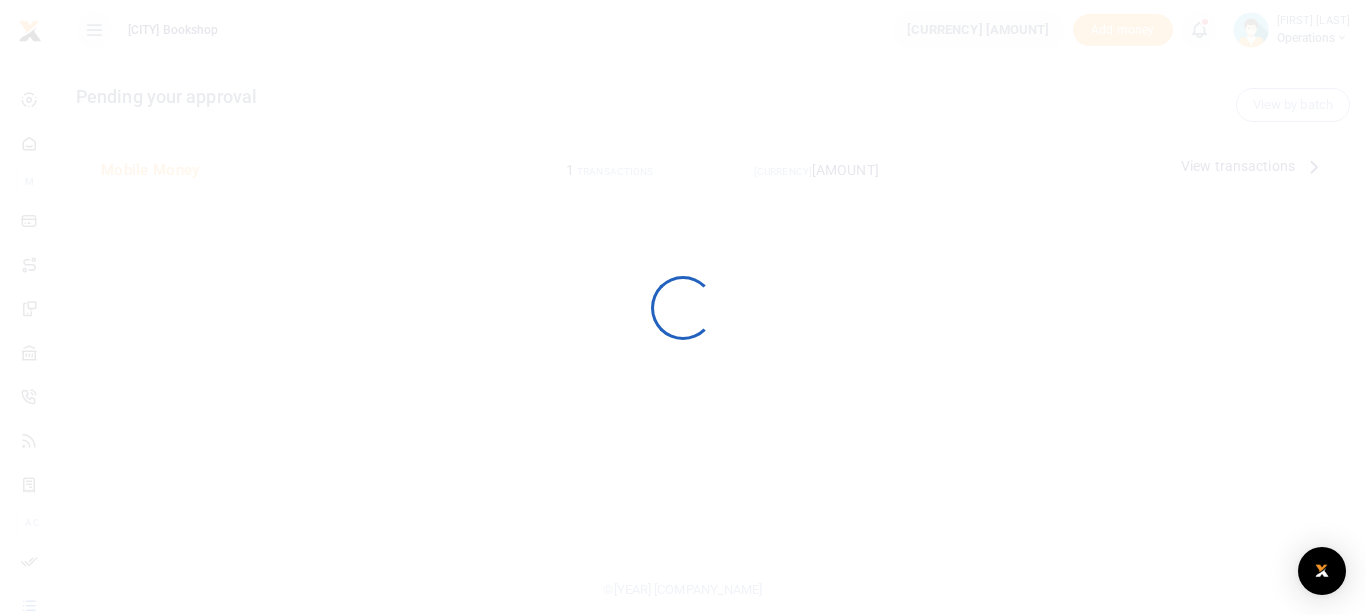scroll, scrollTop: 0, scrollLeft: 0, axis: both 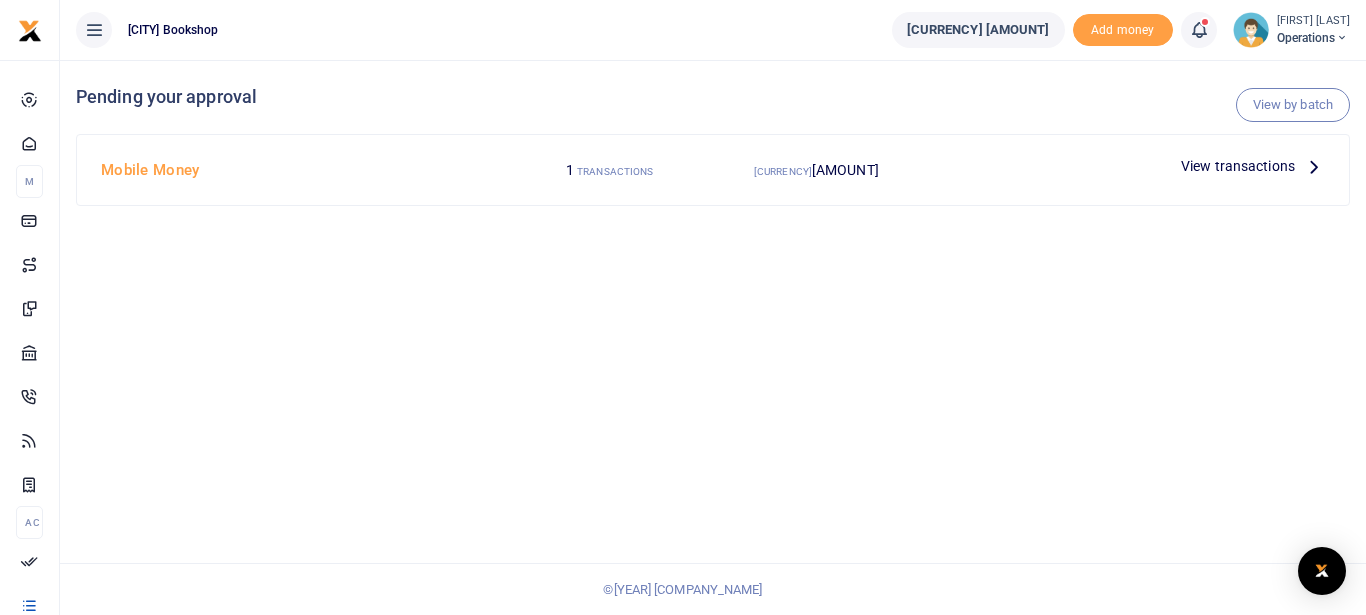 click at bounding box center [1314, 166] 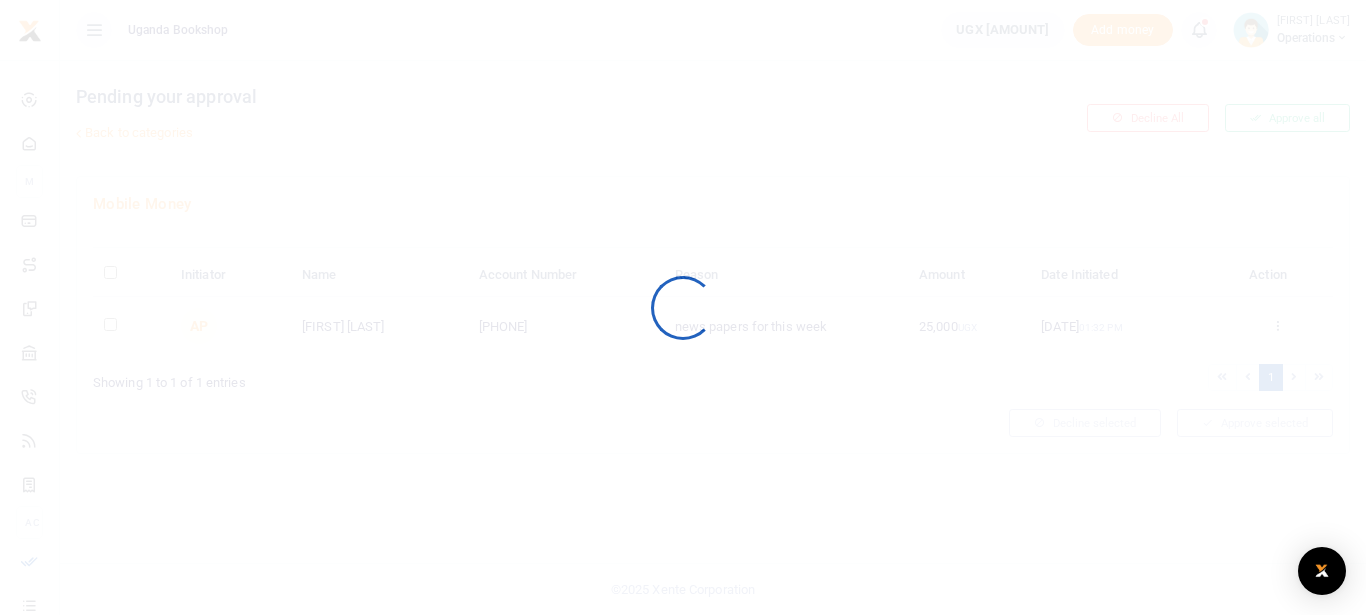 scroll, scrollTop: 0, scrollLeft: 0, axis: both 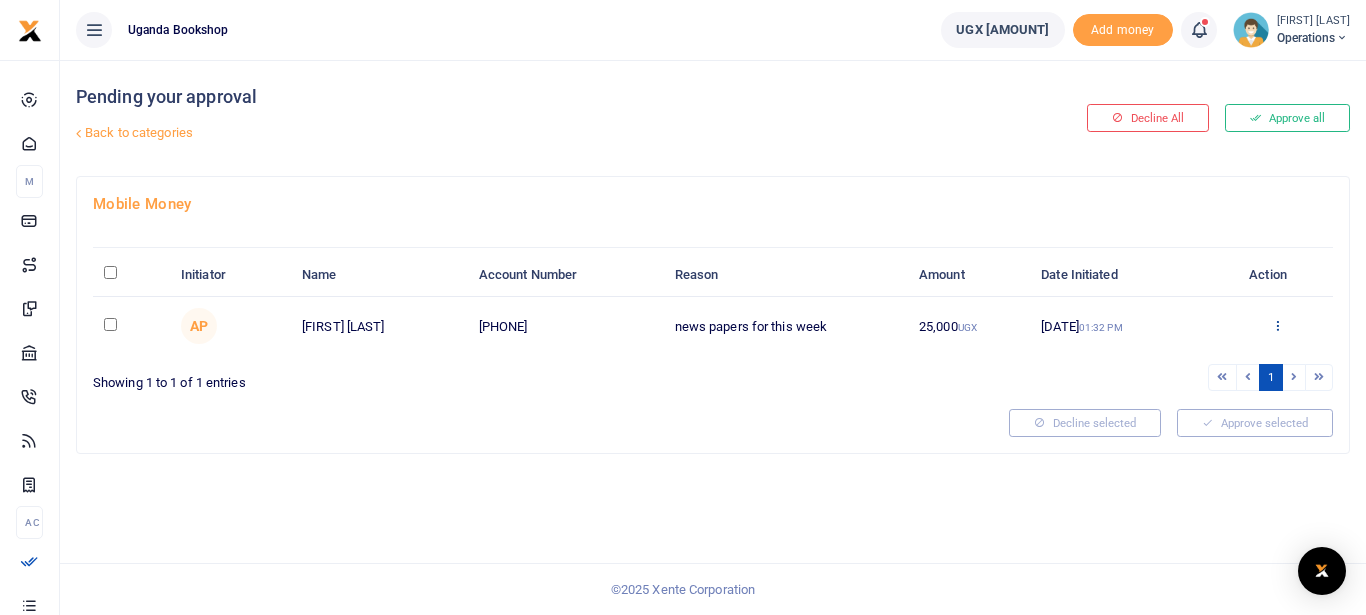 click at bounding box center [1277, 325] 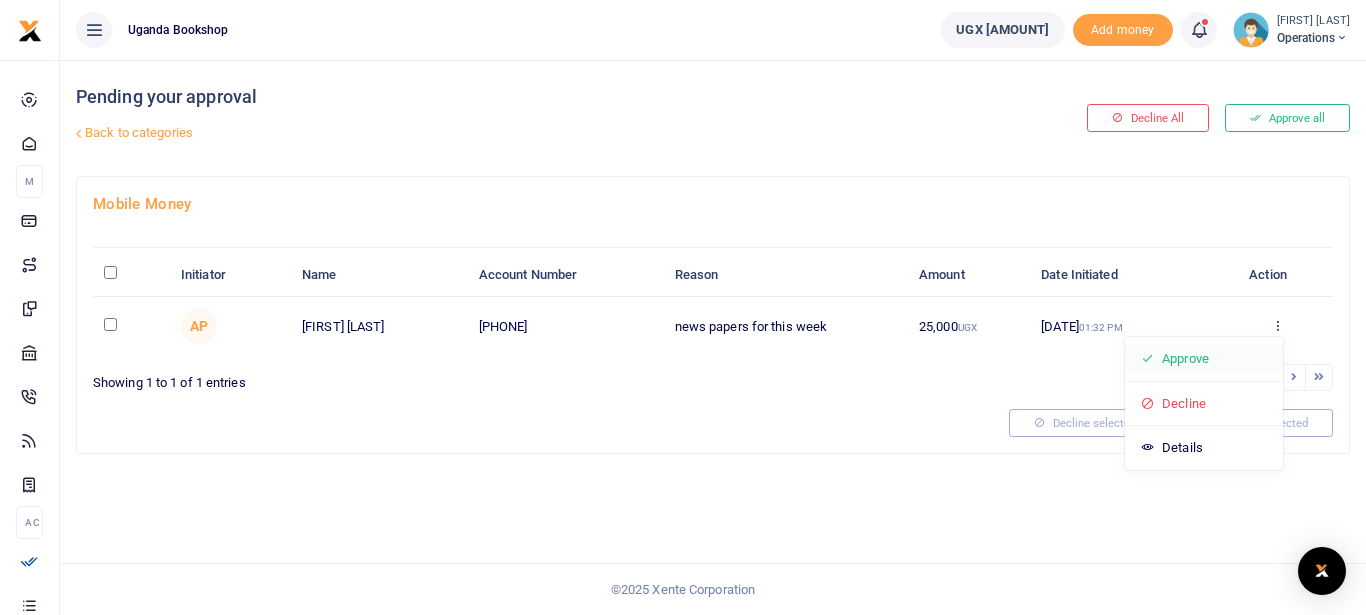 click on "Approve" at bounding box center [1204, 359] 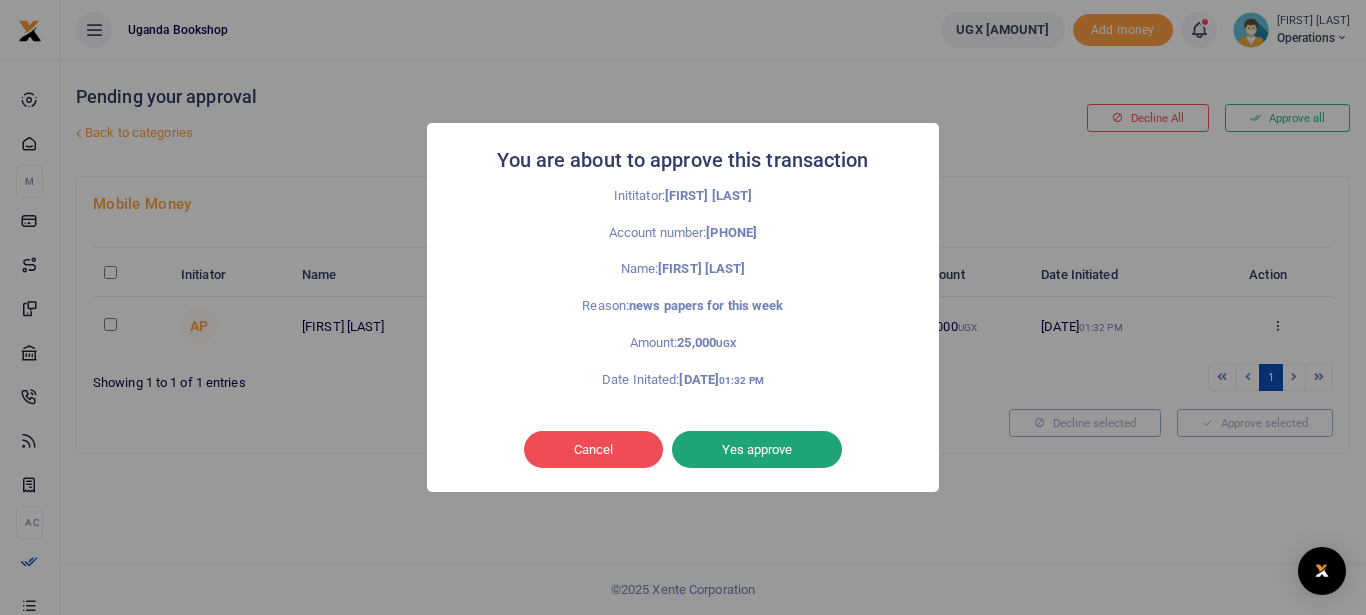 click on "Yes approve" at bounding box center [757, 450] 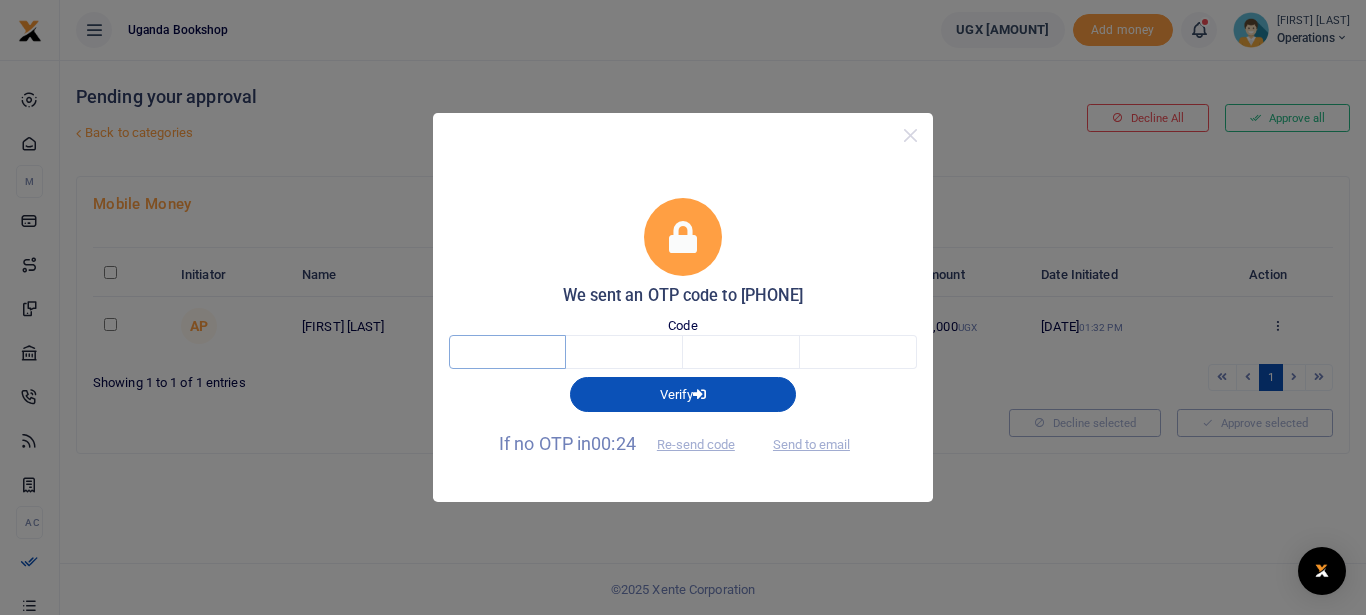 click at bounding box center (507, 352) 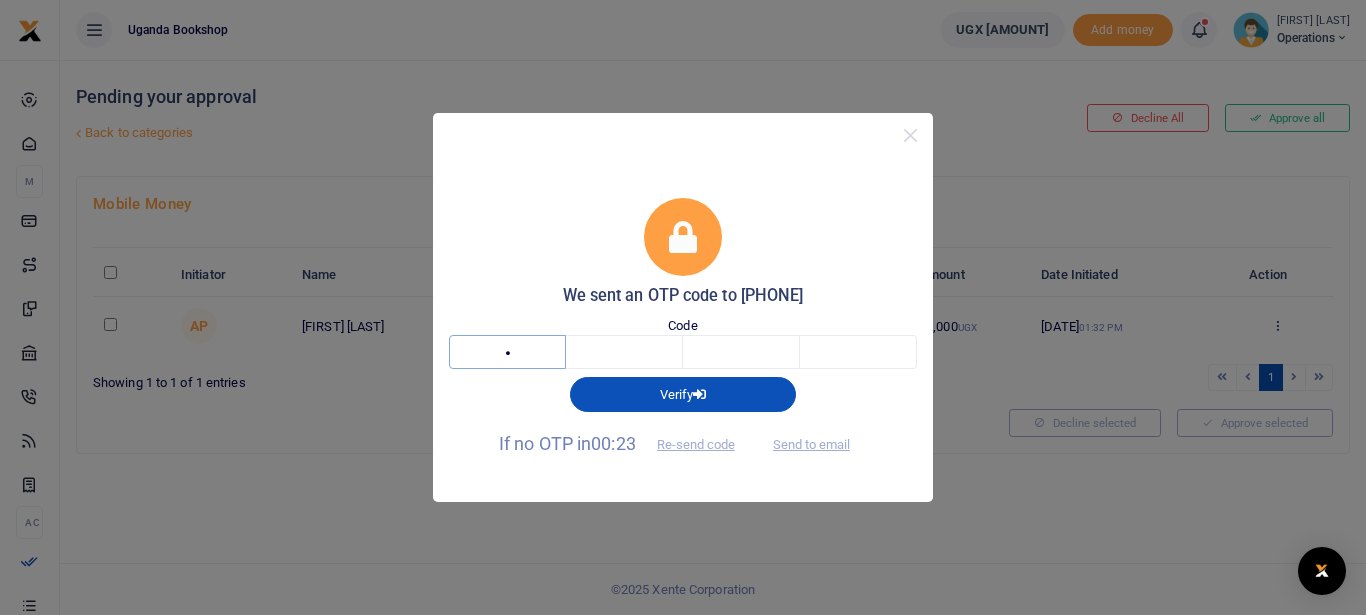 type on "4" 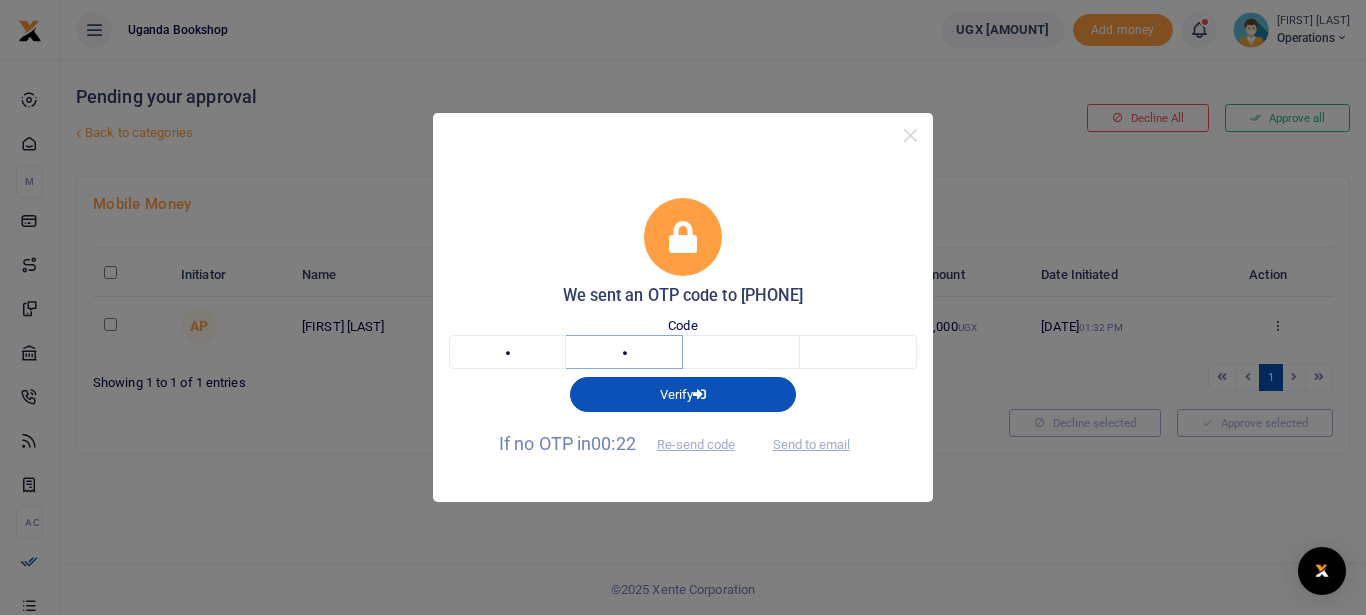 type on "1" 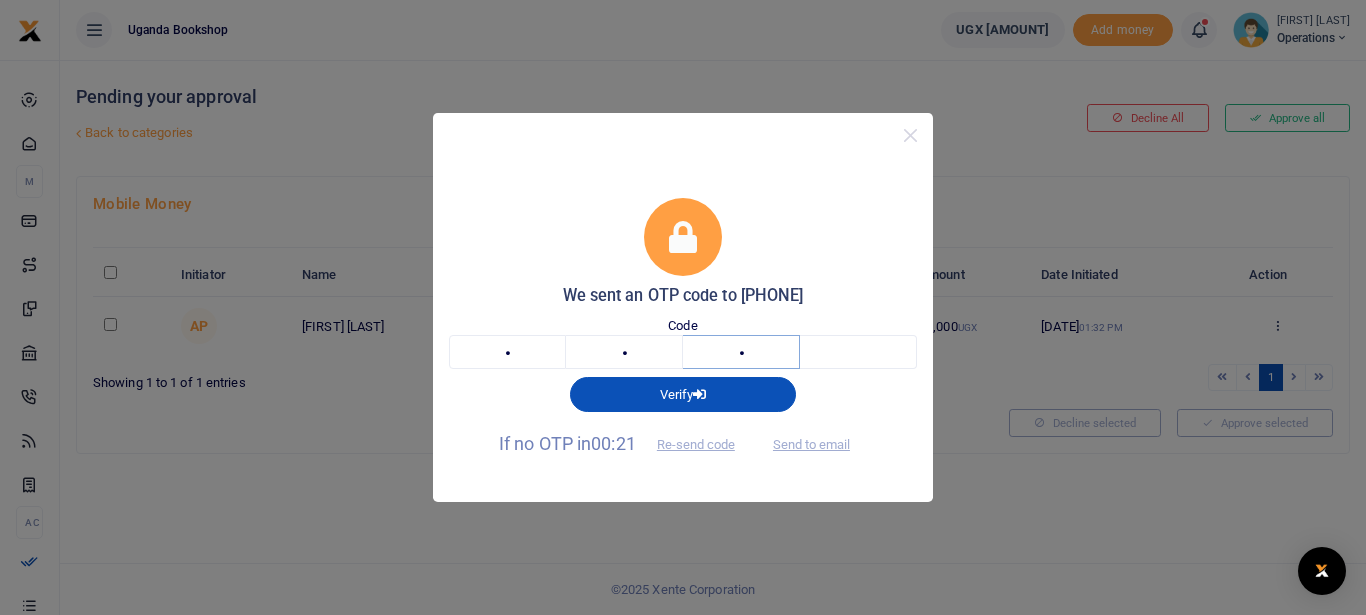type on "5" 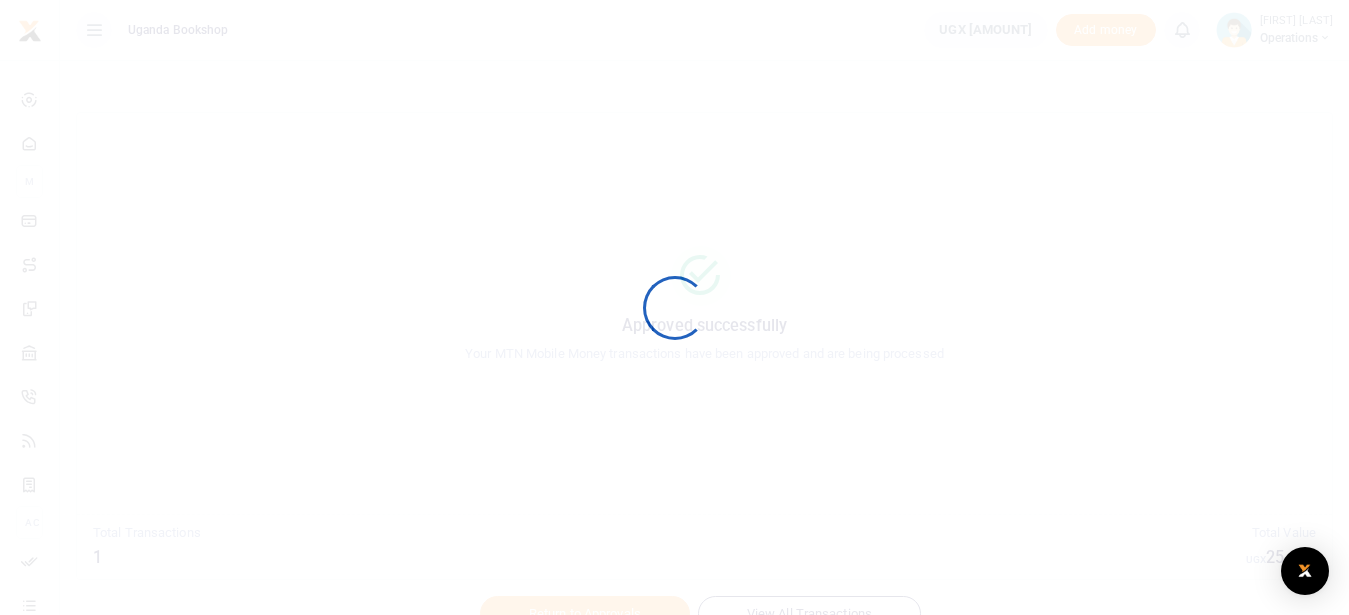 scroll, scrollTop: 0, scrollLeft: 0, axis: both 